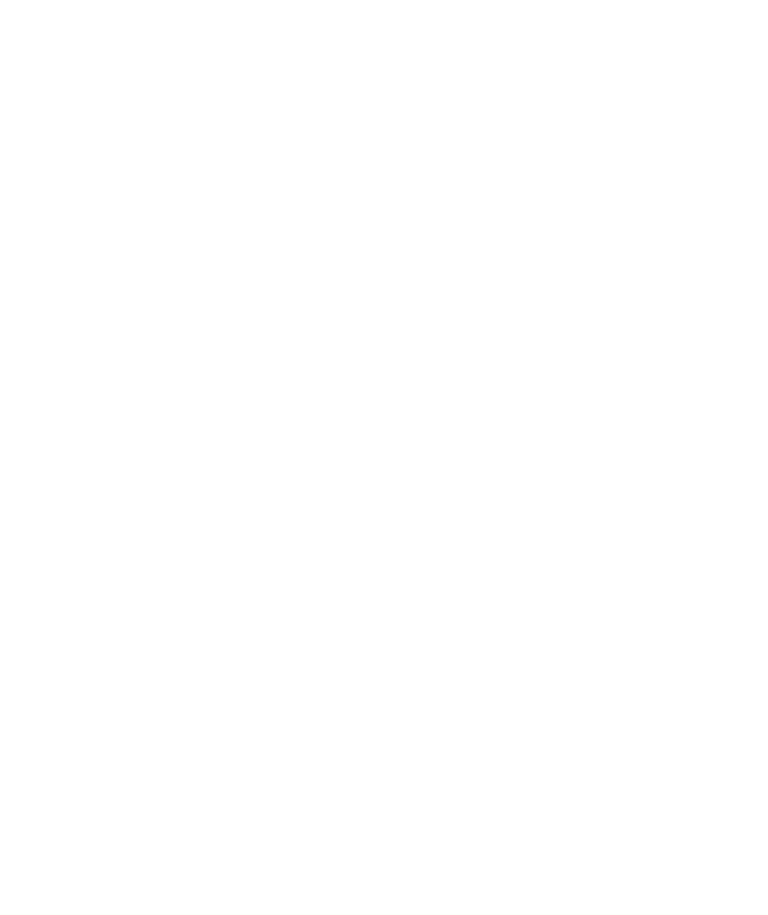 scroll, scrollTop: 0, scrollLeft: 0, axis: both 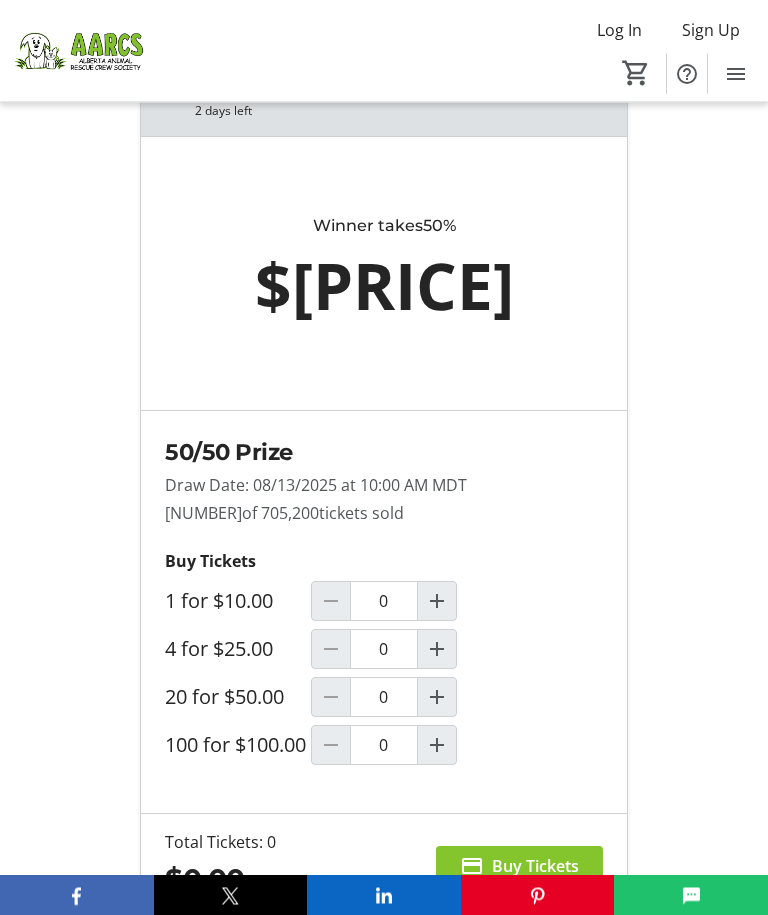 click at bounding box center (437, 650) 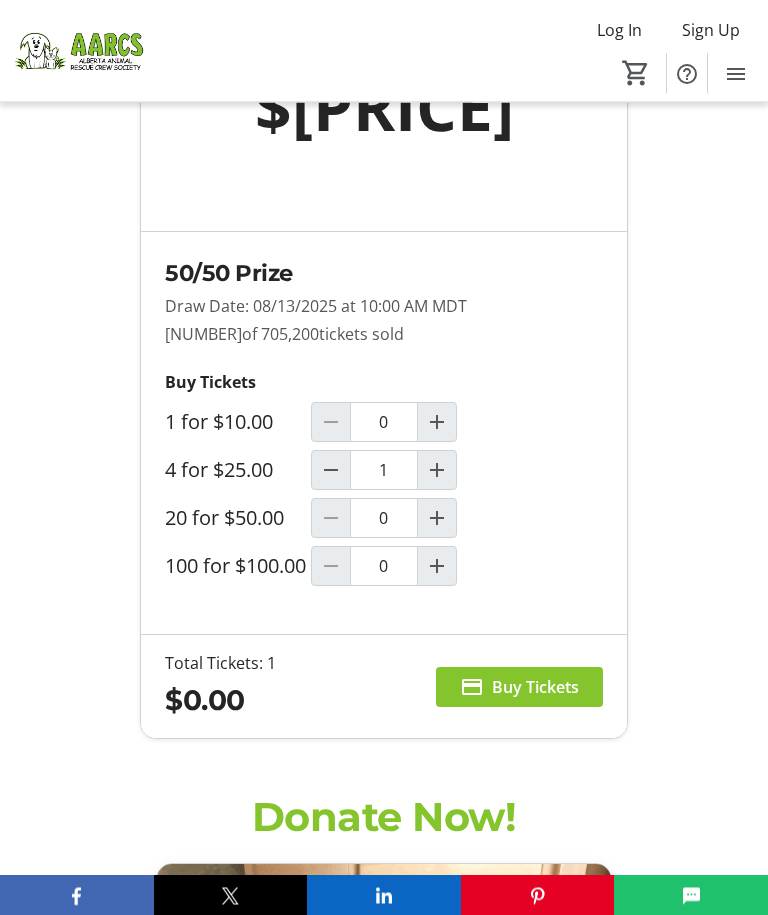 type on "1" 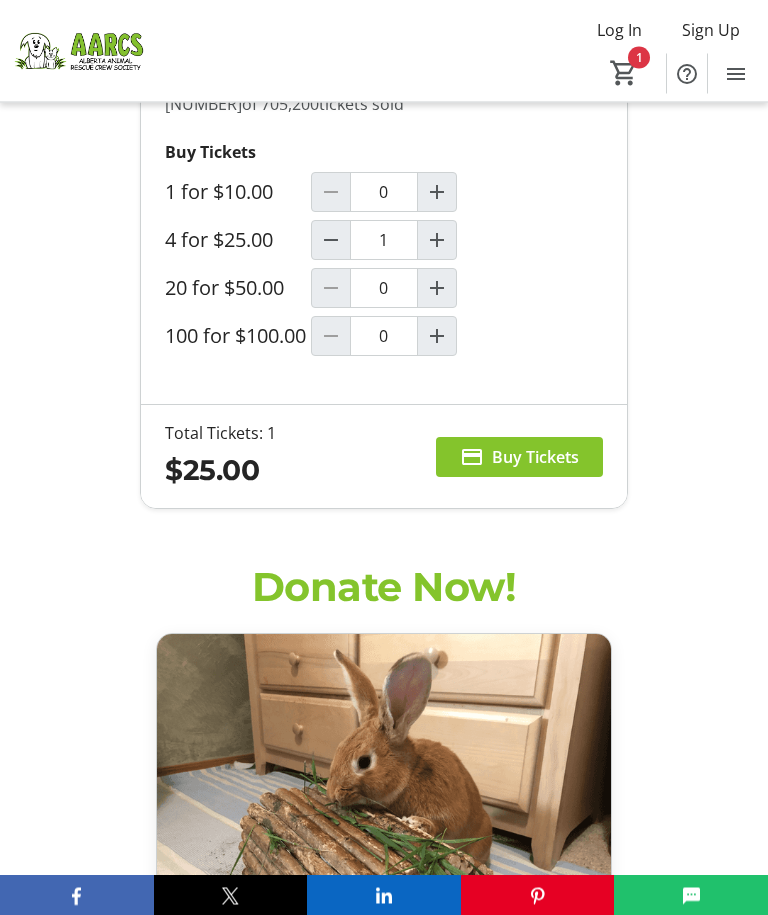 scroll, scrollTop: 2282, scrollLeft: 0, axis: vertical 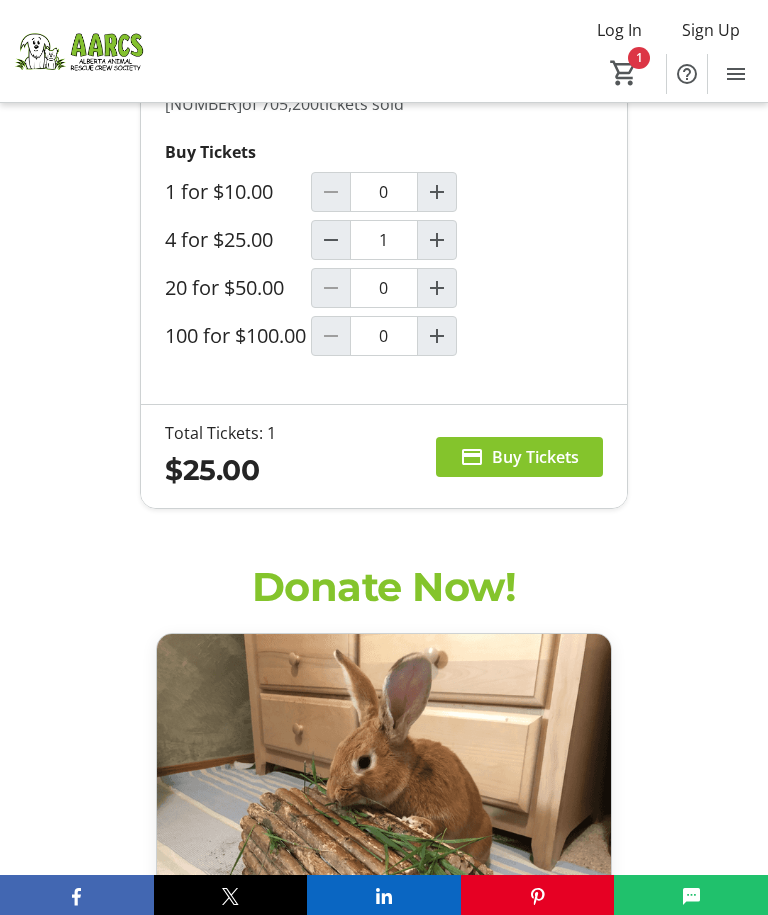 click on "Buy Tickets" at bounding box center (535, 457) 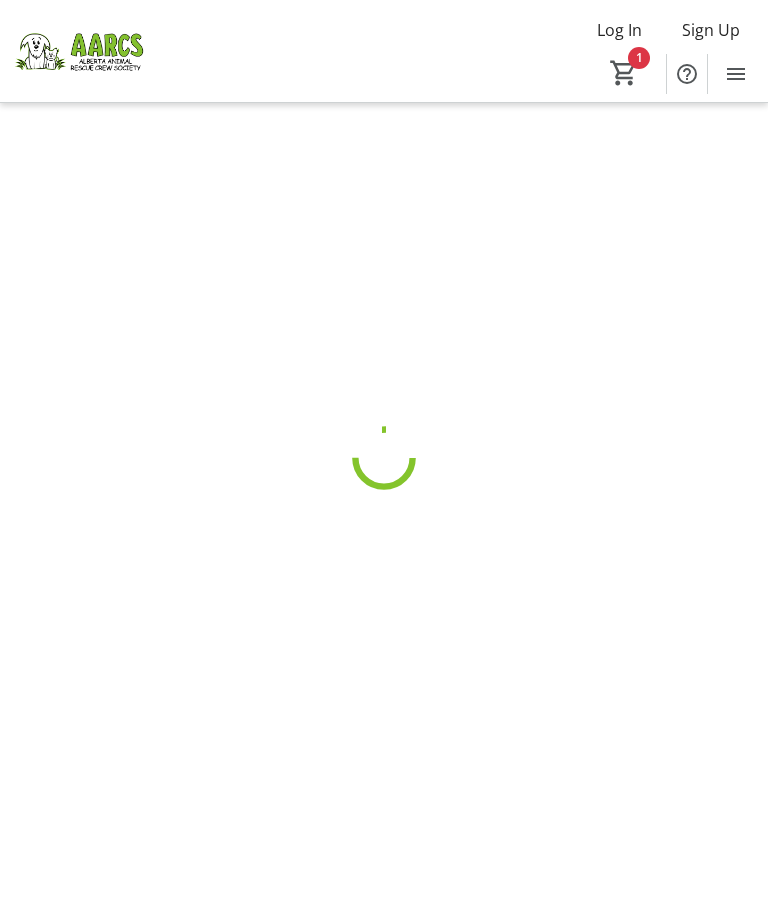 scroll, scrollTop: 0, scrollLeft: 0, axis: both 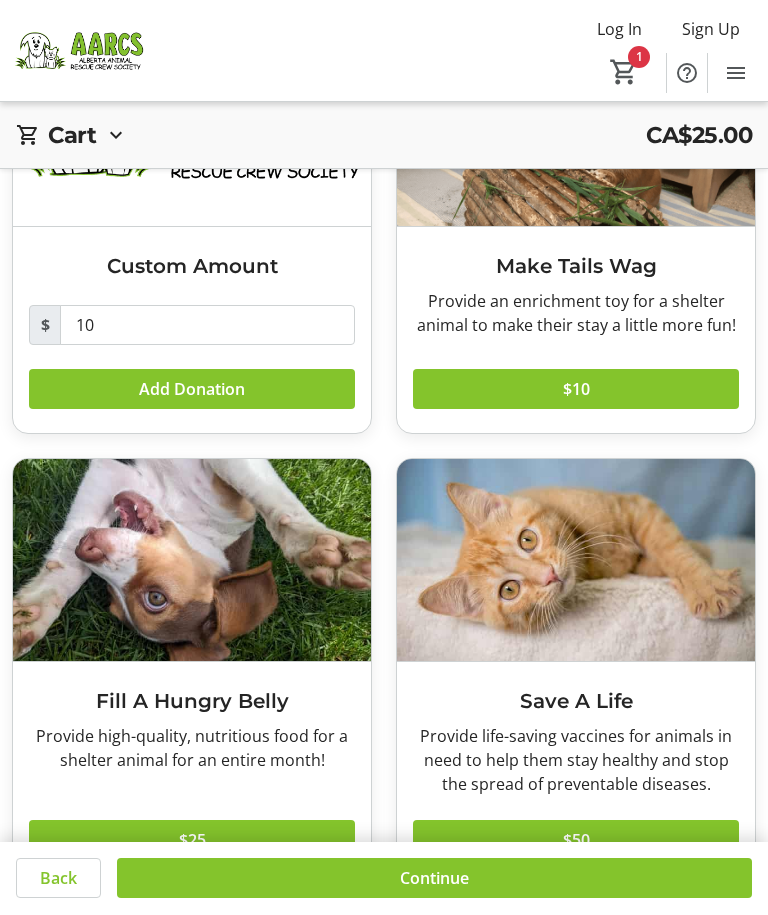 click 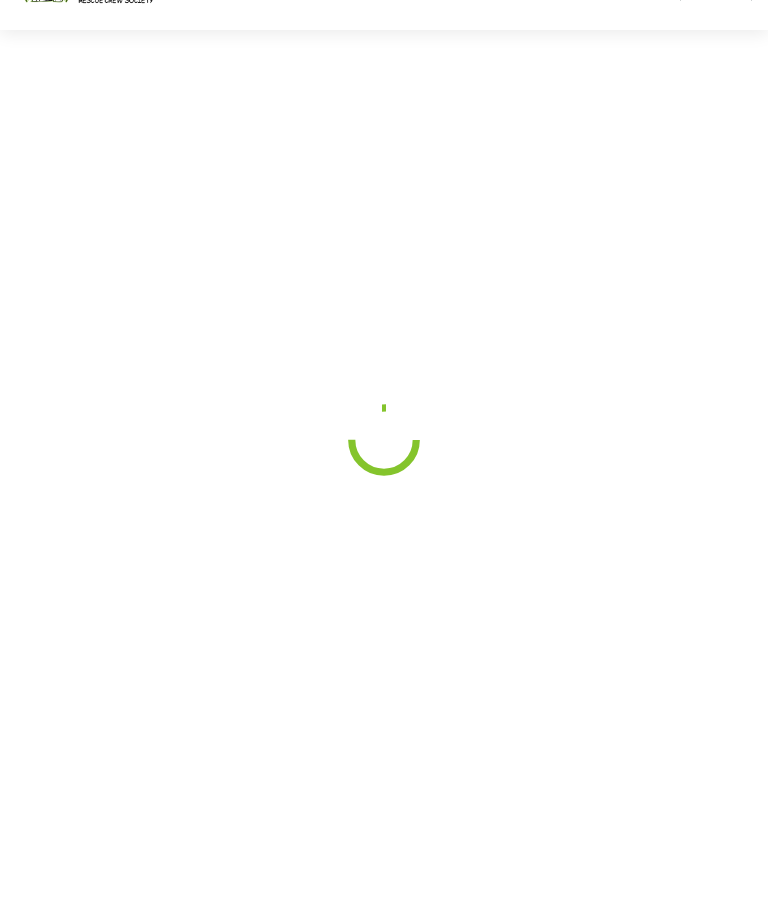 scroll, scrollTop: 66, scrollLeft: 0, axis: vertical 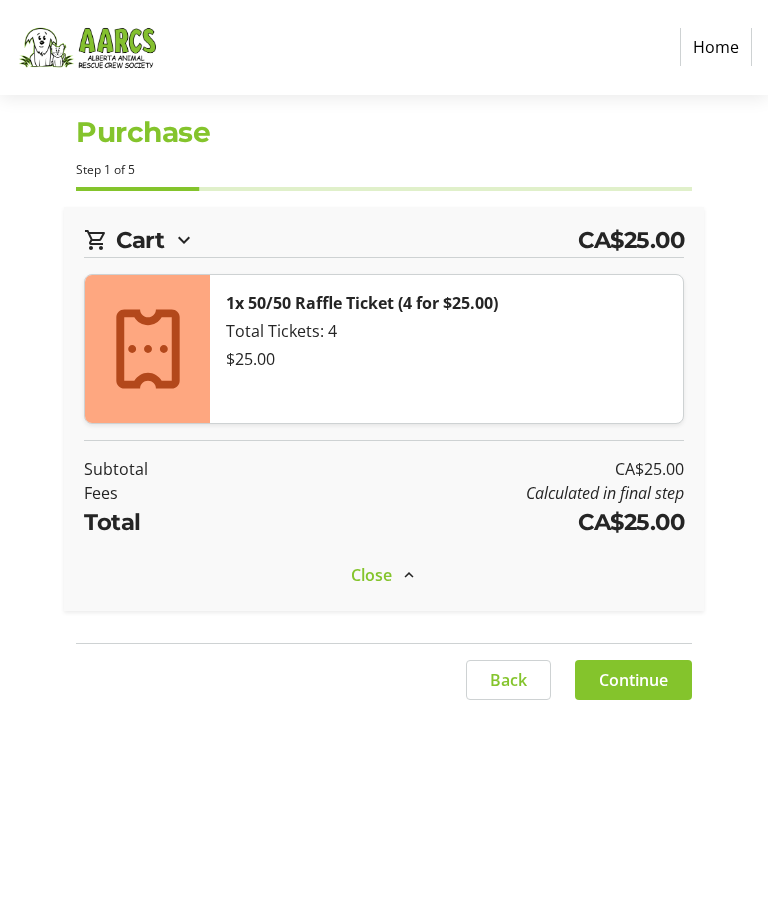 select on "CA" 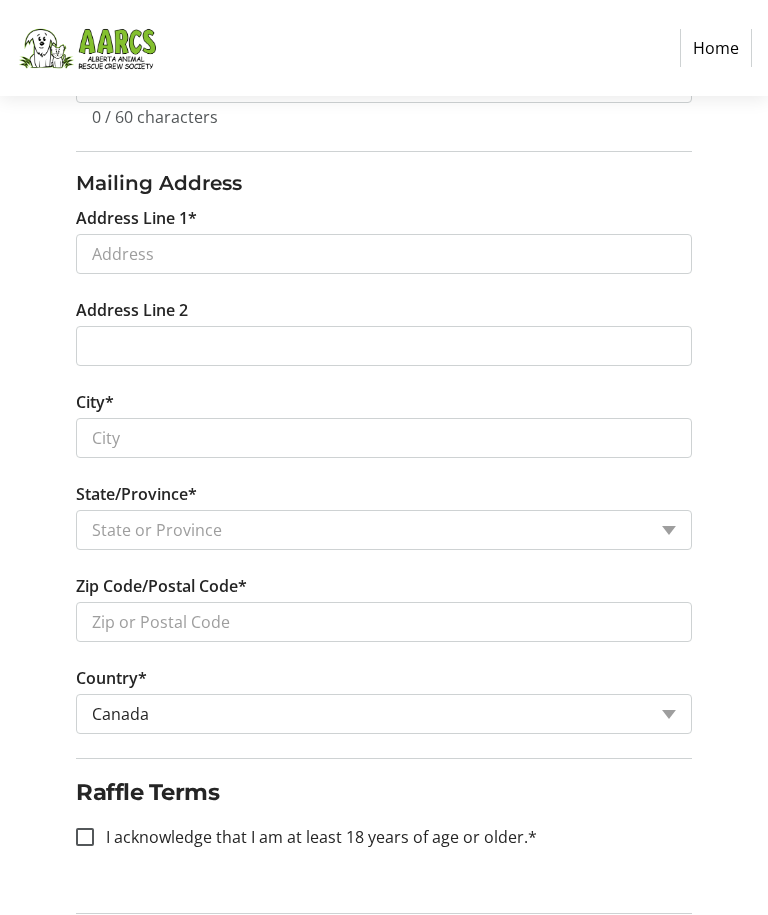 scroll, scrollTop: 757, scrollLeft: 0, axis: vertical 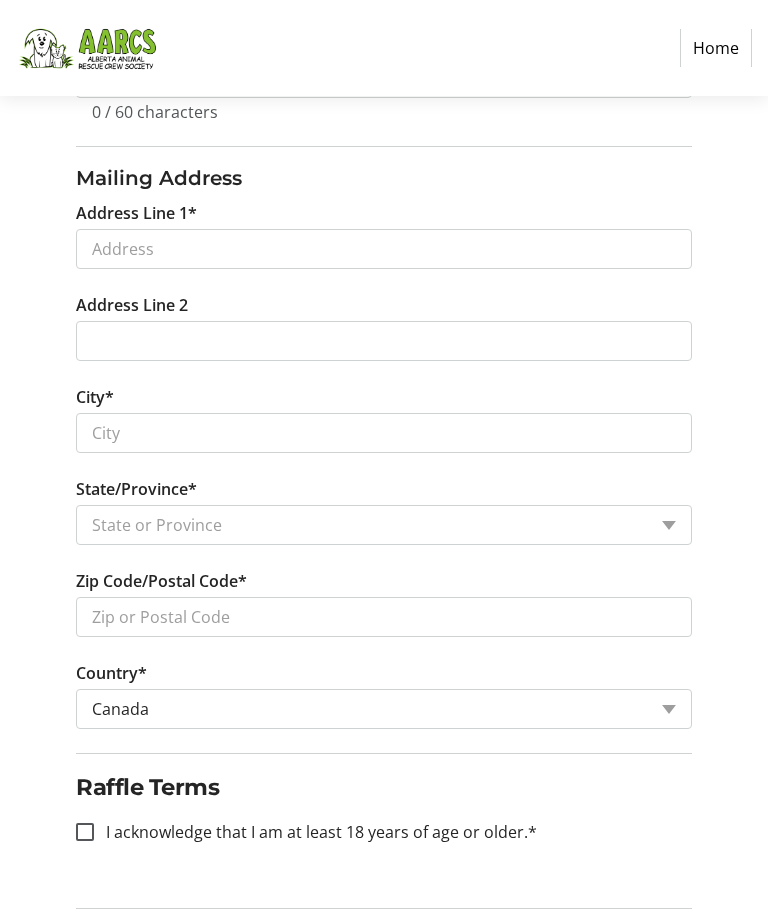 click on "I acknowledge that I am at least 18 years of age or older.*" at bounding box center (85, 833) 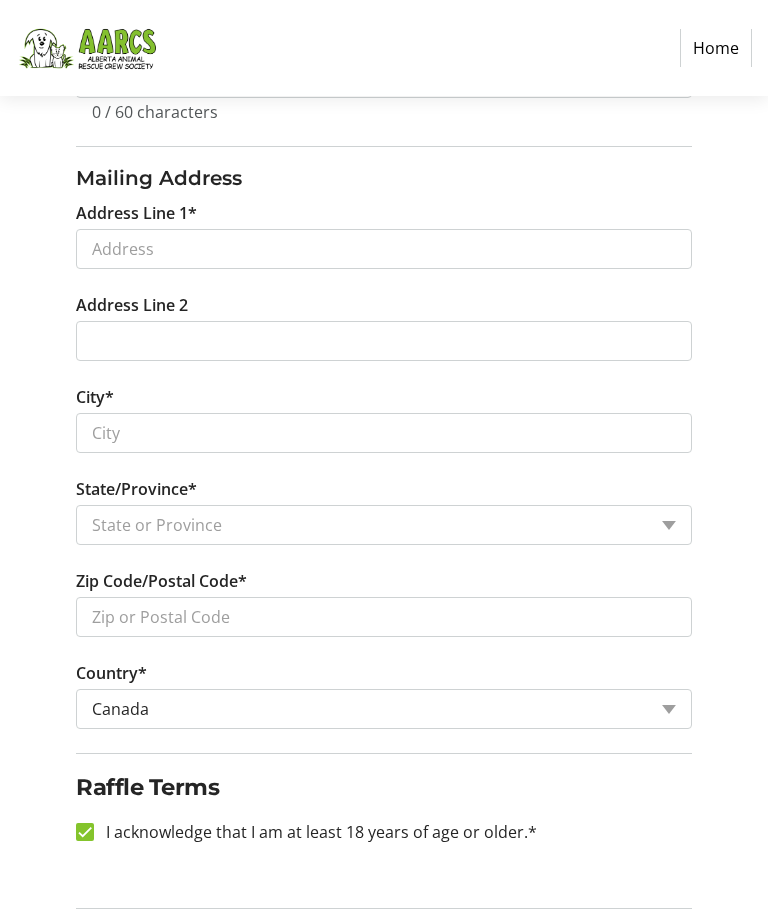 checkbox on "true" 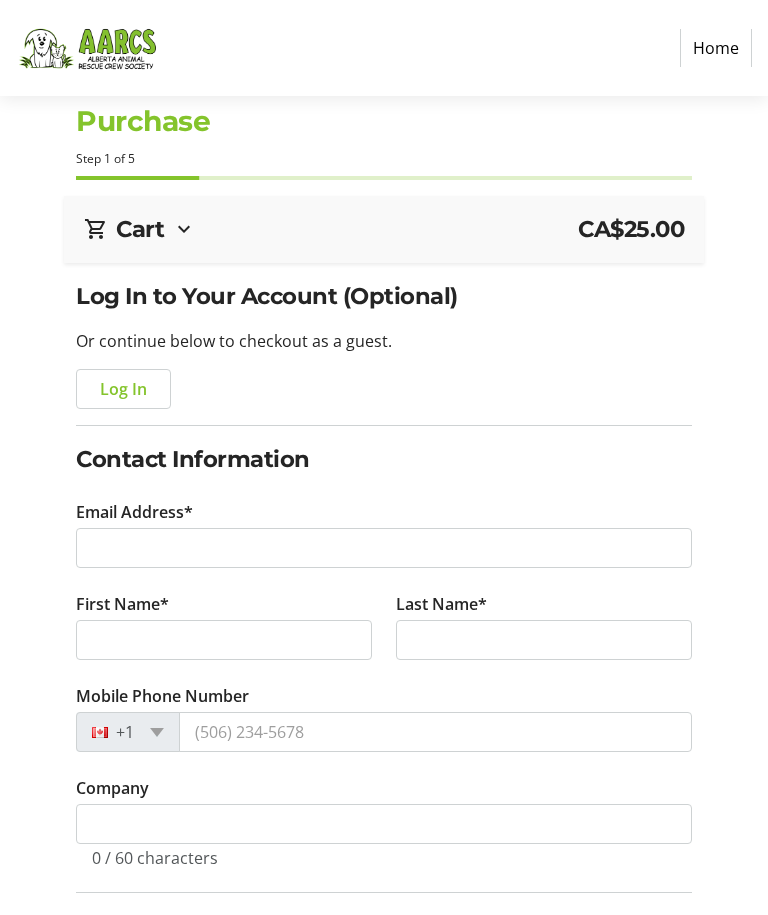 scroll, scrollTop: 11, scrollLeft: 0, axis: vertical 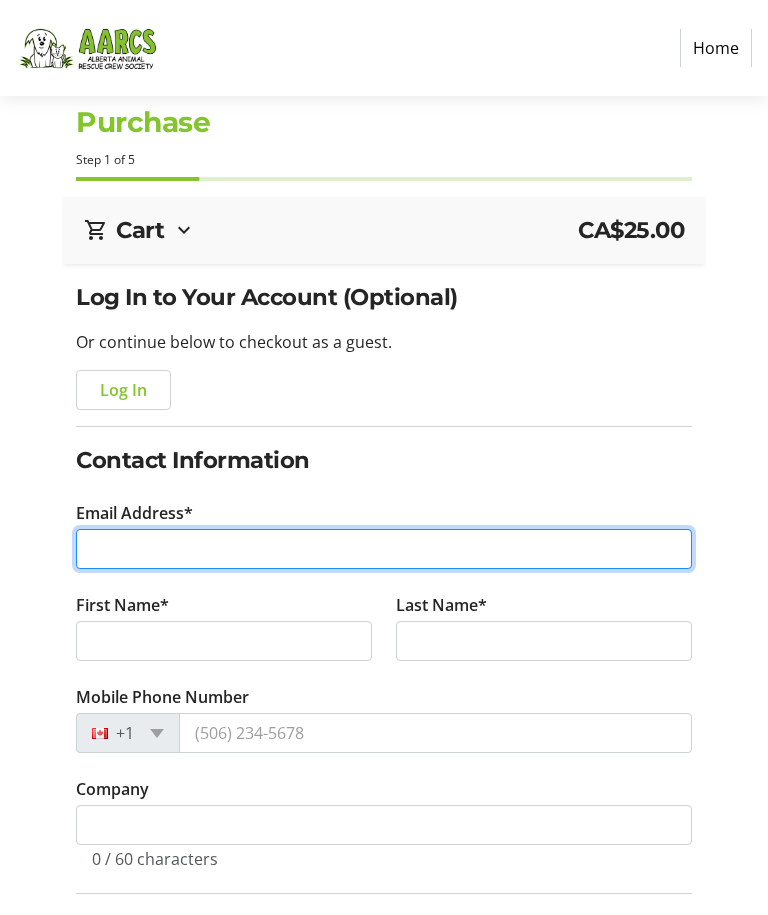 click on "Email Address*" at bounding box center (384, 549) 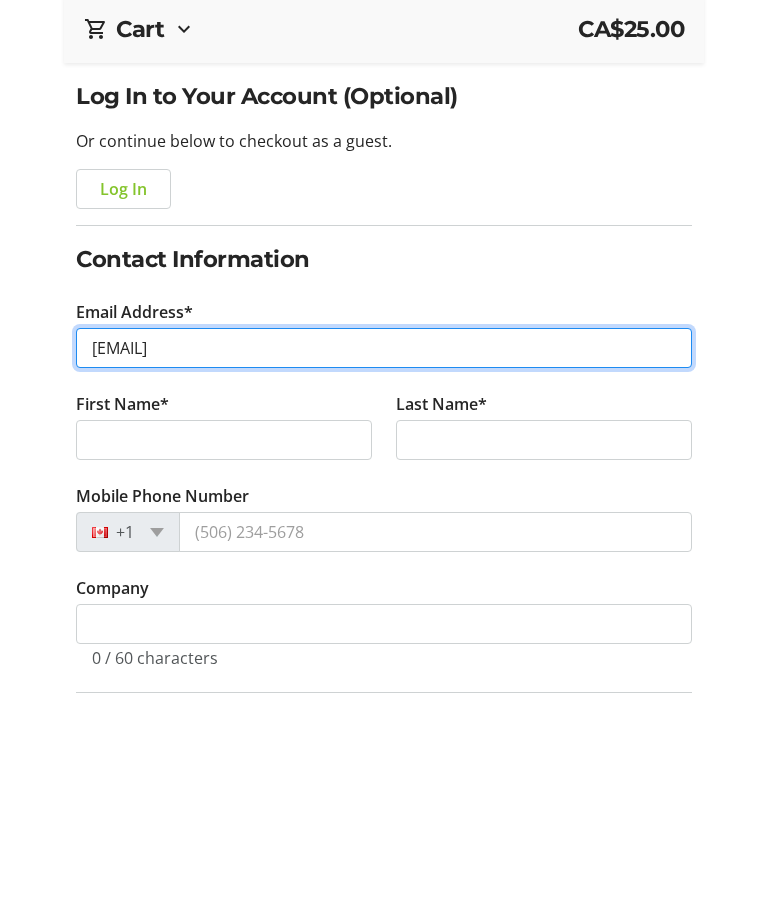 type on "[EMAIL]" 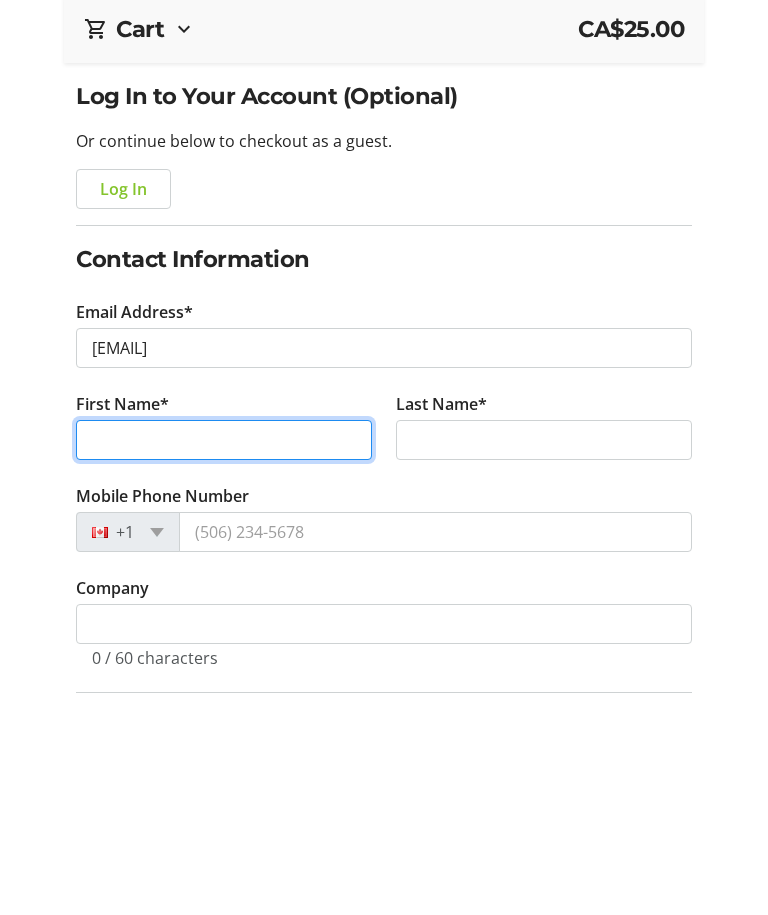 click on "First Name*" at bounding box center (224, 641) 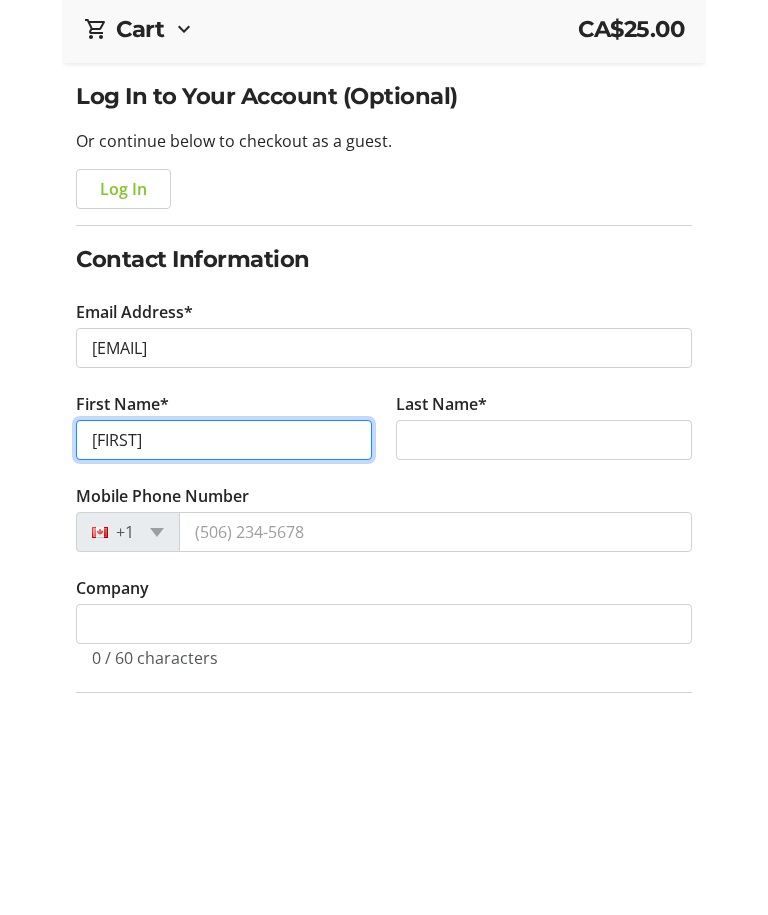 type on "[FIRST]" 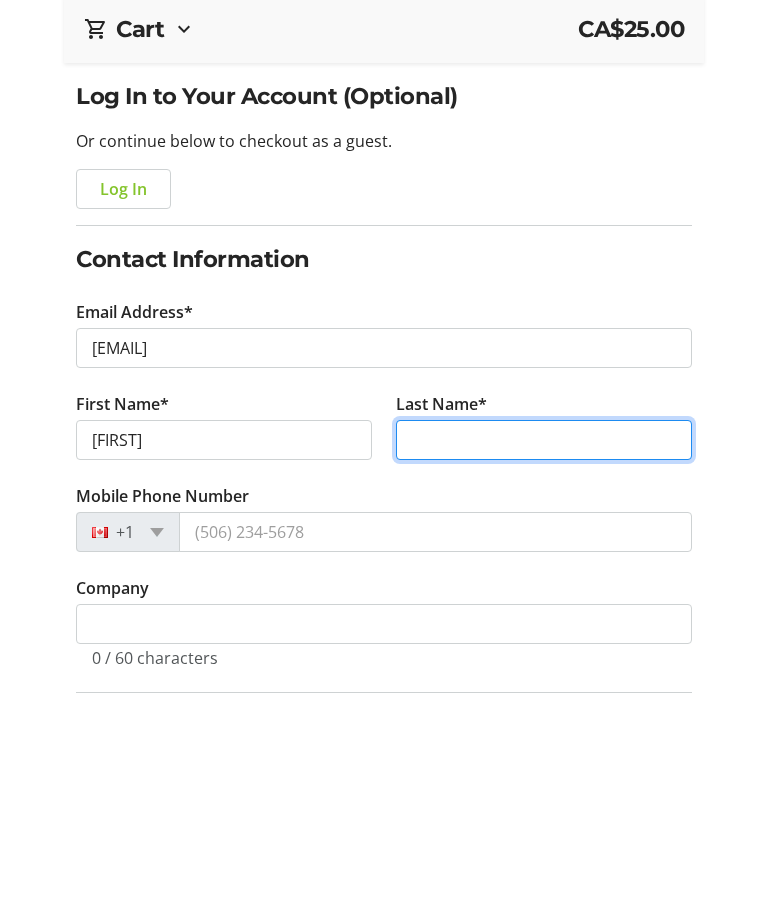 click on "Last Name*" at bounding box center [544, 641] 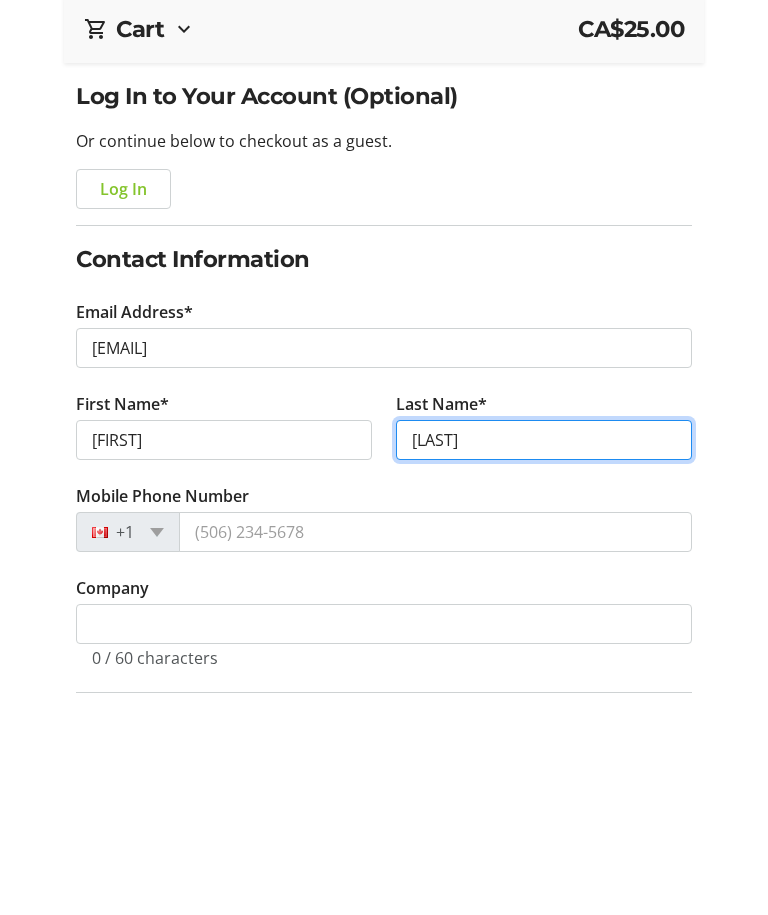 type on "[LAST]" 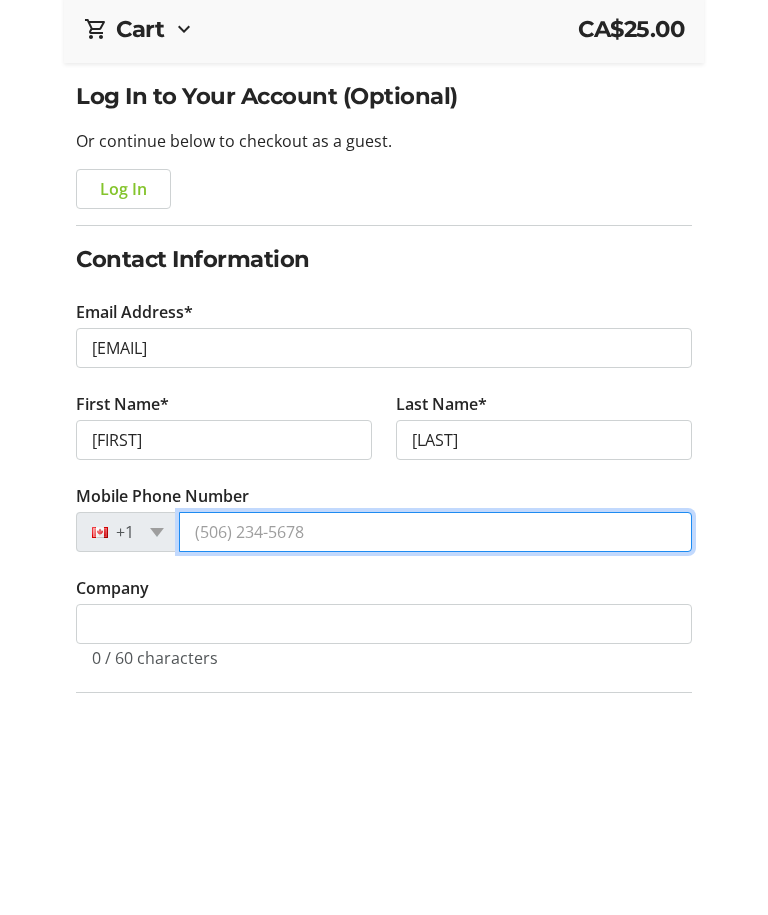 click on "Mobile Phone Number" at bounding box center [435, 733] 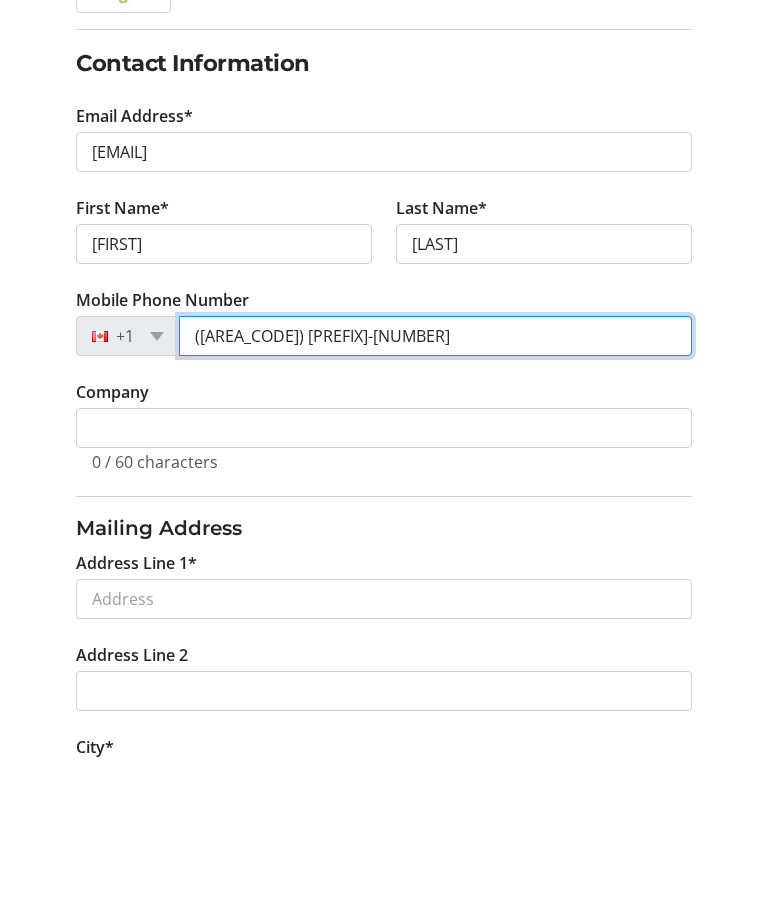 scroll, scrollTop: 252, scrollLeft: 0, axis: vertical 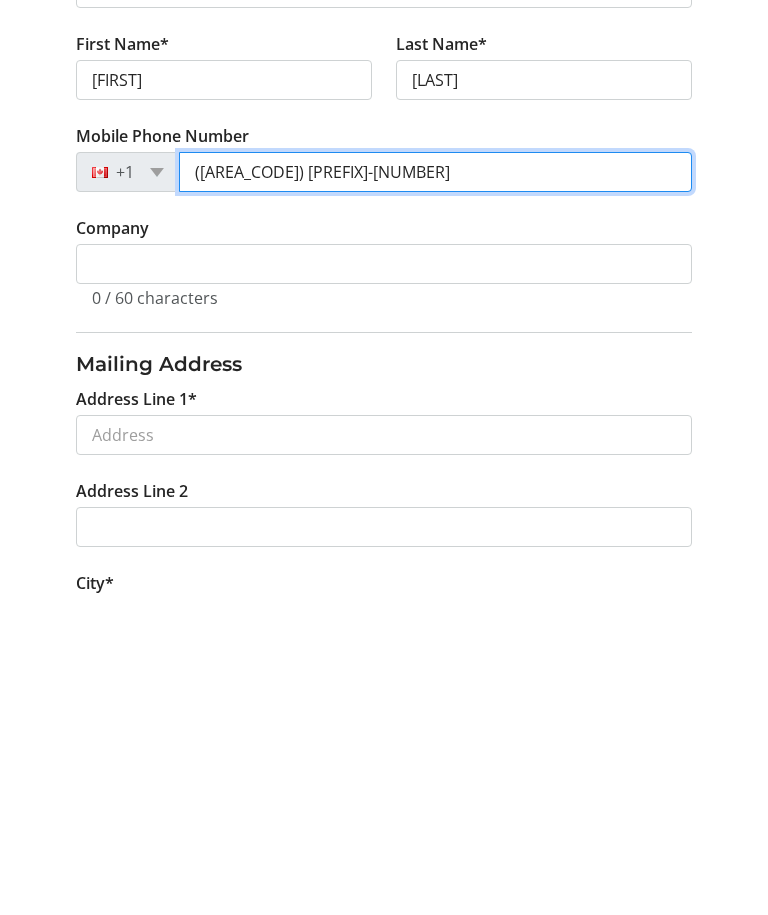 type on "([AREA_CODE]) [PREFIX]-[NUMBER]" 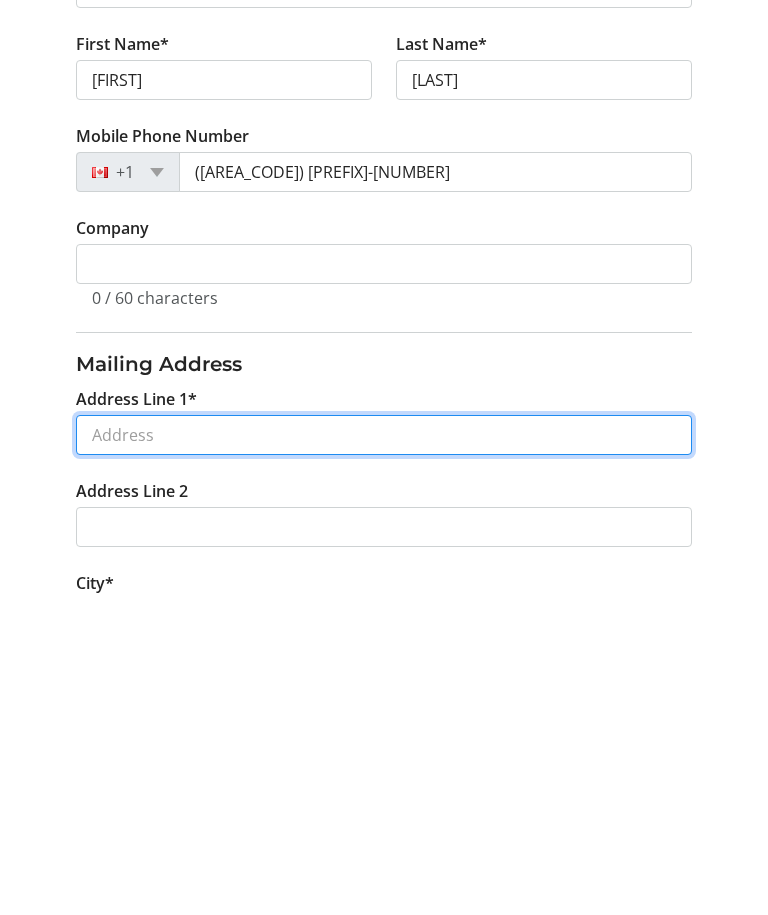 click on "Address Line 1*" at bounding box center (384, 755) 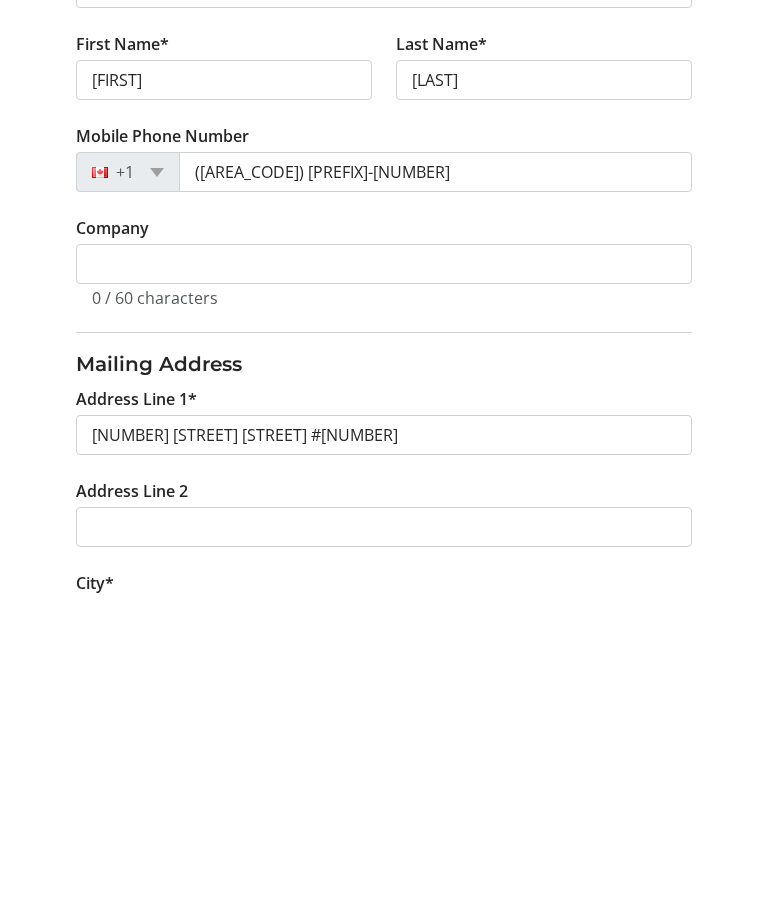 scroll, scrollTop: 572, scrollLeft: 0, axis: vertical 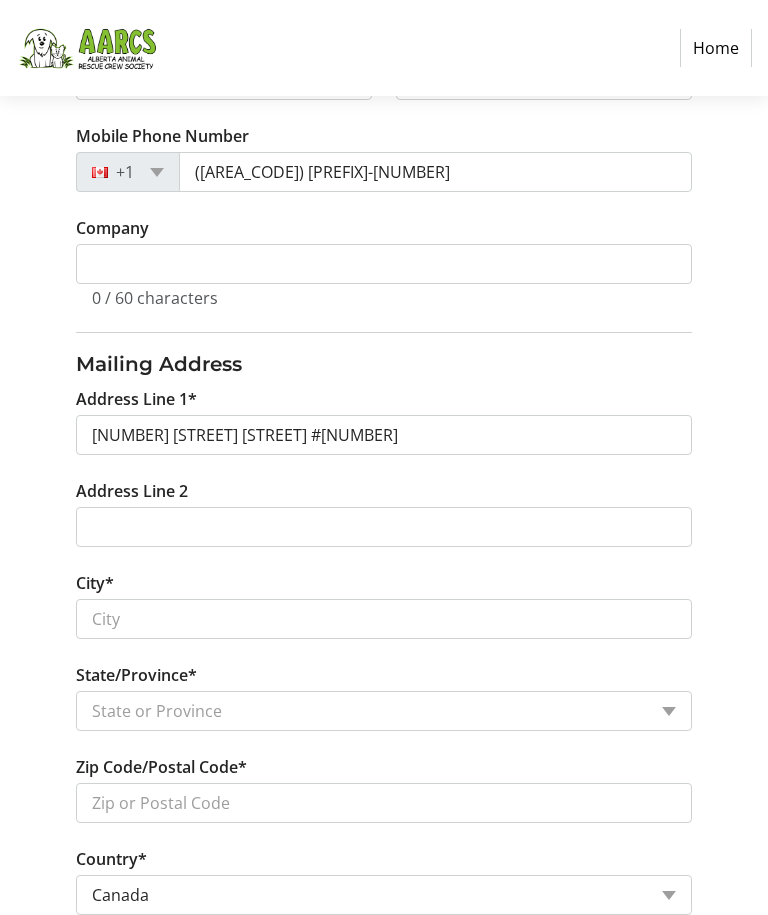 type on "[NUMBER] [STREET] [STREET]" 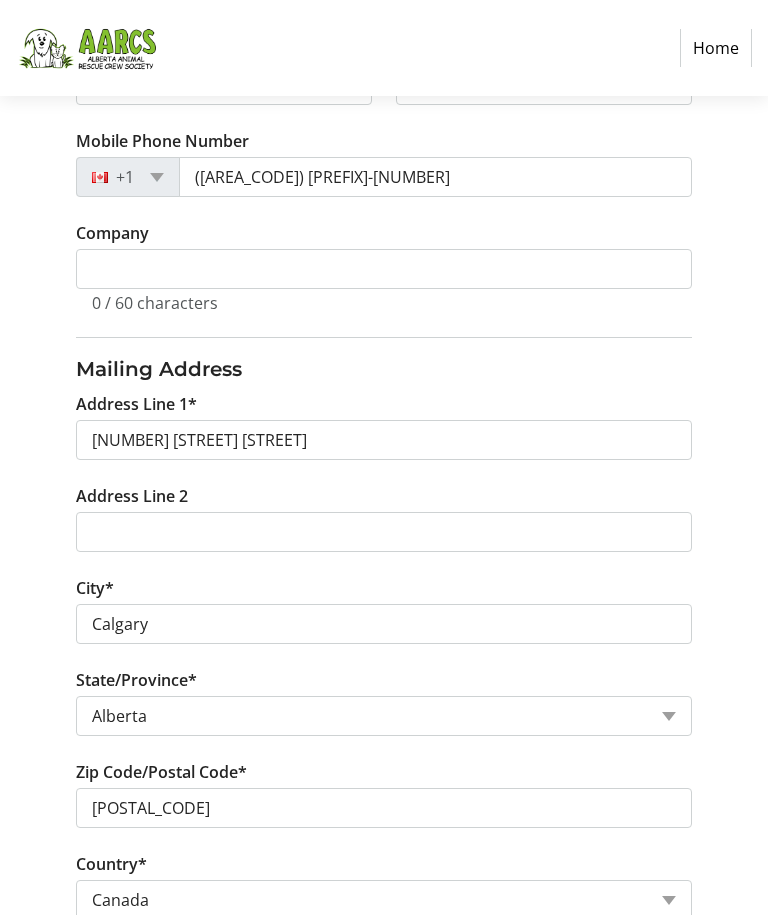 scroll, scrollTop: 566, scrollLeft: 0, axis: vertical 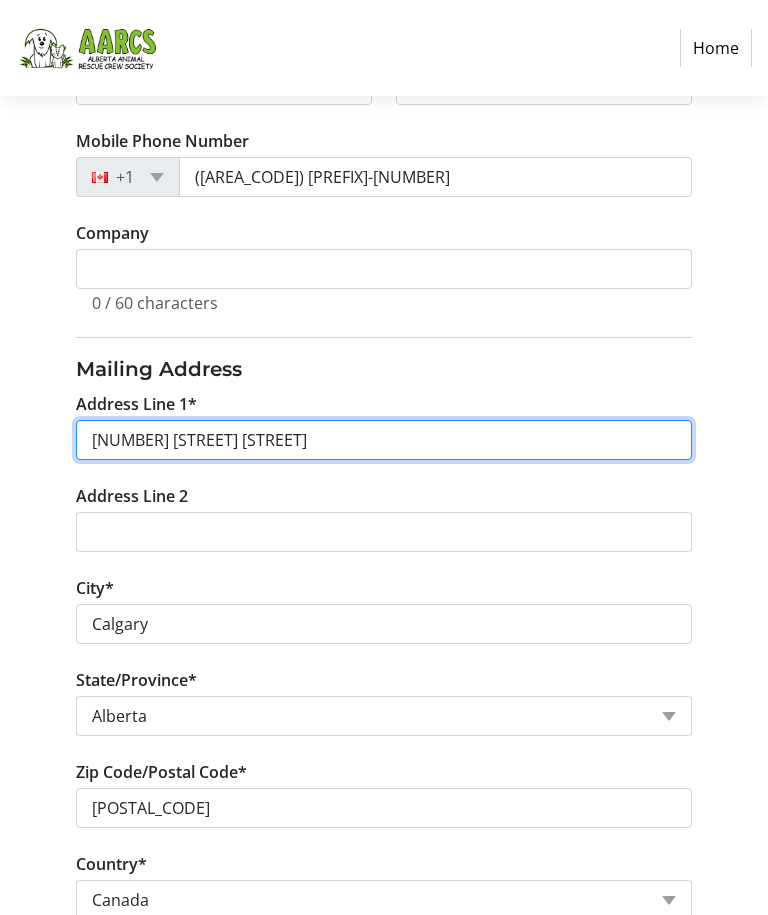 click on "[NUMBER] [STREET] [STREET]" at bounding box center [384, 441] 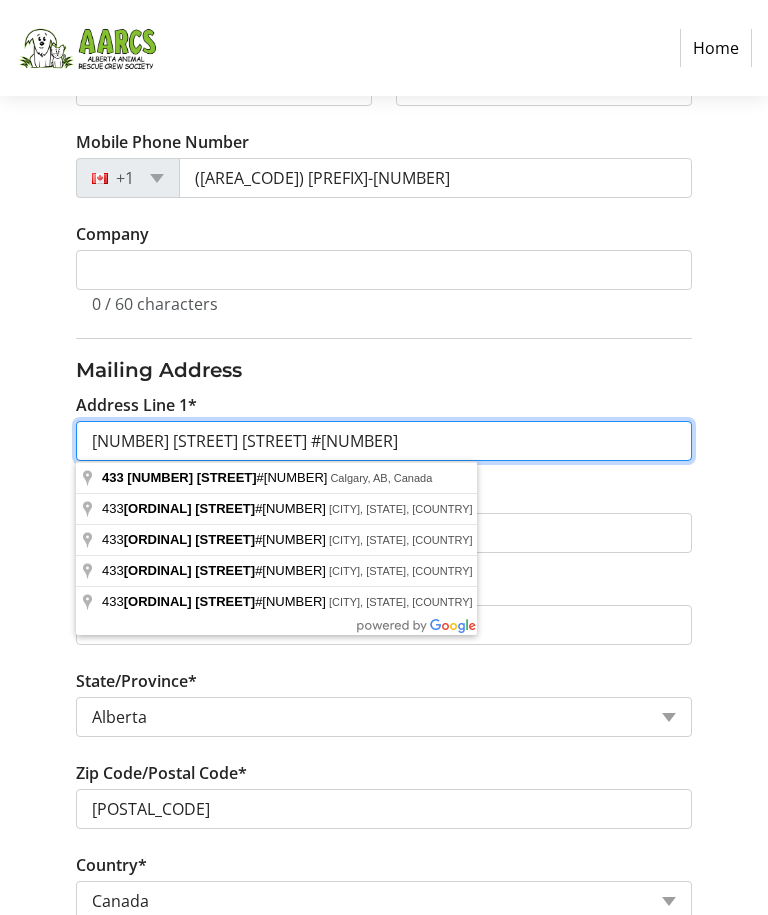 type on "[NUMBER] [STREET] [STREET] #[NUMBER]" 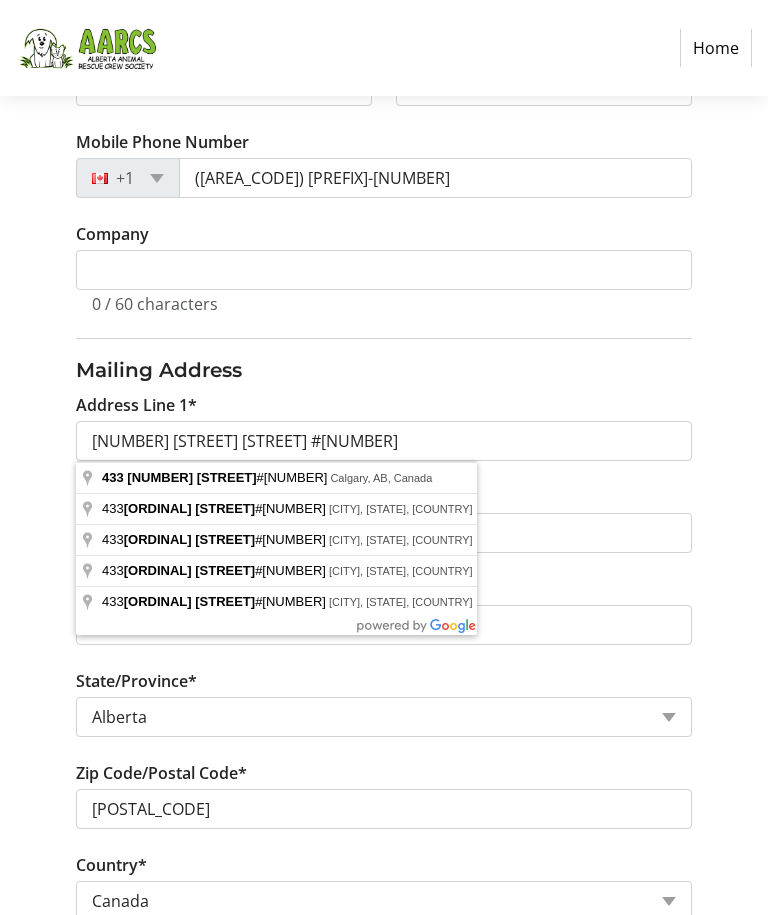 click on "Address Line 1*  [NUMBER] [STREET] [STREET] #[NUMBER]  Address Line 2   City*  [CITY]  State/Province*  State or Province  State or Province   Alberta   British Columbia   Manitoba   New Brunswick   Newfoundland and Labrador   Nova Scotia   Ontario   Prince Edward Island   Quebec   Saskatchewan   Northwest Territories   Nunavut   Yukon   Zip Code/Postal Code*  [POSTAL_CODE]  Country*  Country Country  Afghanistan   Åland Islands   Albania   Algeria   American Samoa   Andorra   Angola   Anguilla   Antarctica   Antigua and Barbuda   Argentina   Armenia   Aruba   Australia   Austria   Azerbaijan   The Bahamas   Bahrain   Bangladesh   Barbados   Belarus   Belgium   Belize   Benin   Bermuda   Bhutan   Bolivia   Bonaire   Bosnia and Herzegovina   Botswana   Bouvet Island   Brazil   British Indian Ocean Territory   United States Minor Outlying Islands   Virgin Islands (British)   Virgin Islands (U.S.)   Brunei   Bulgaria   Burkina Faso   Burundi   Cambodia   Cameroon   Canada   Cape Verde   Cayman Islands   Chad   Chile" 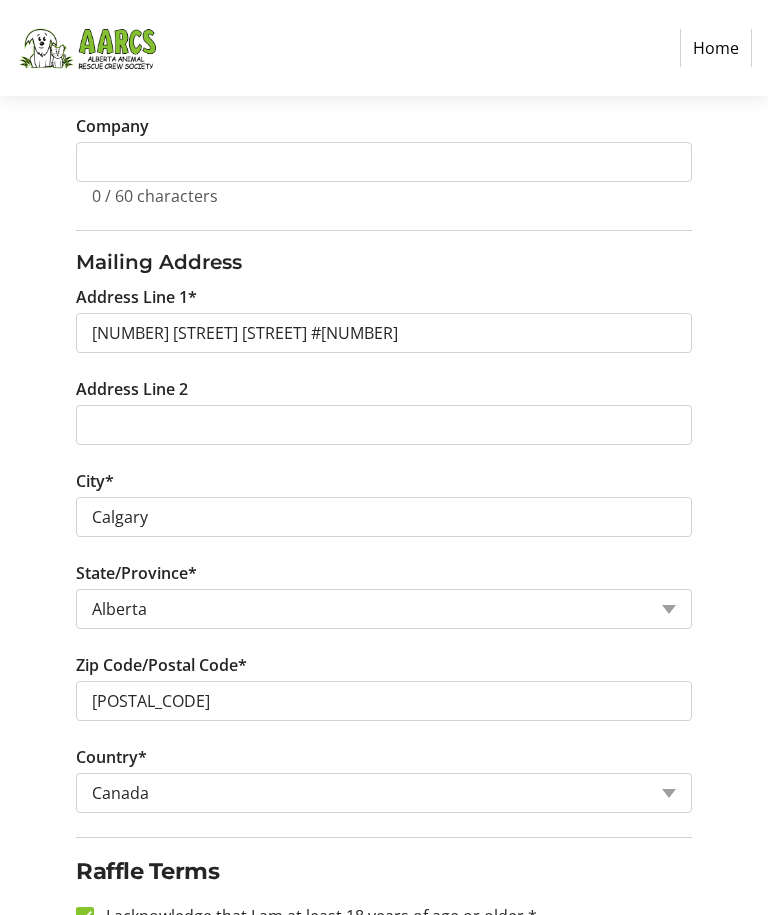 scroll, scrollTop: 757, scrollLeft: 0, axis: vertical 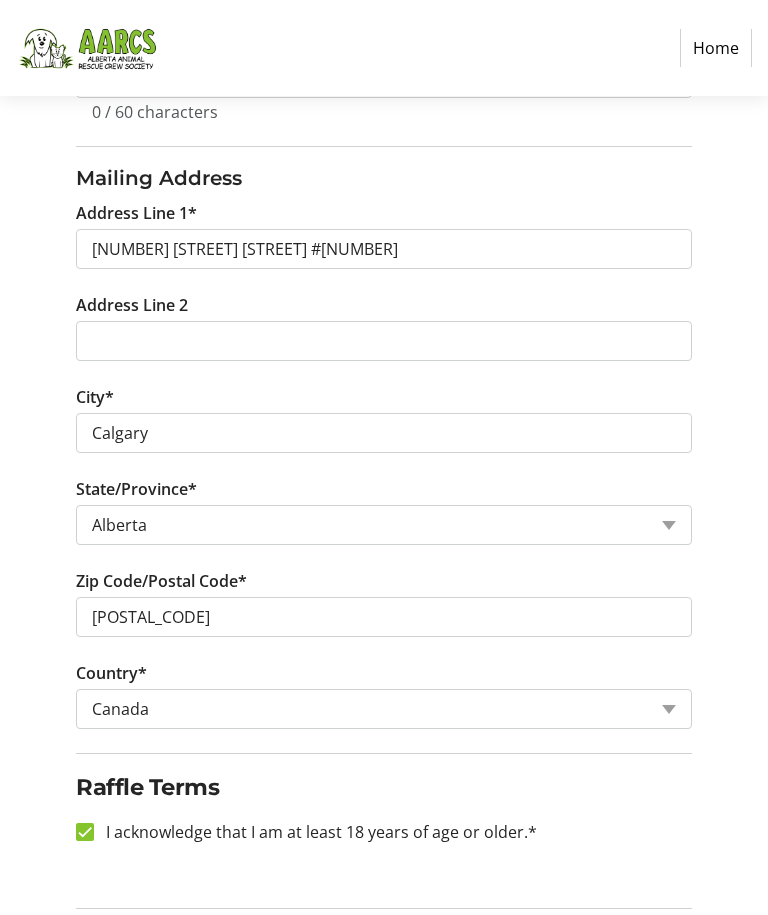click on "Continue" 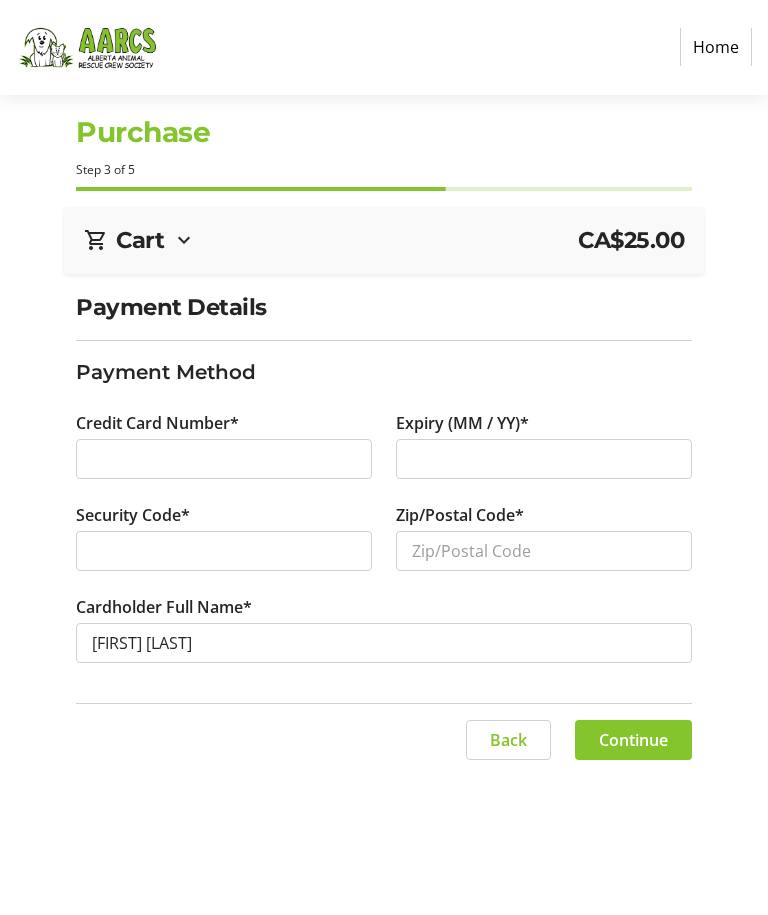 scroll, scrollTop: 0, scrollLeft: 0, axis: both 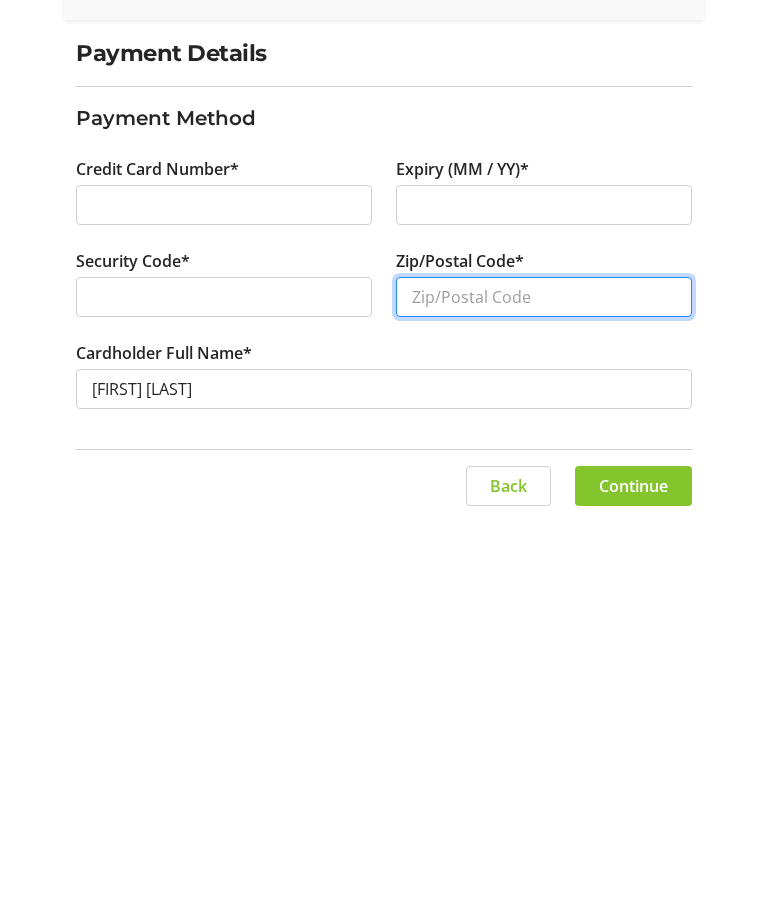 click on "Zip/Postal Code*" at bounding box center [544, 552] 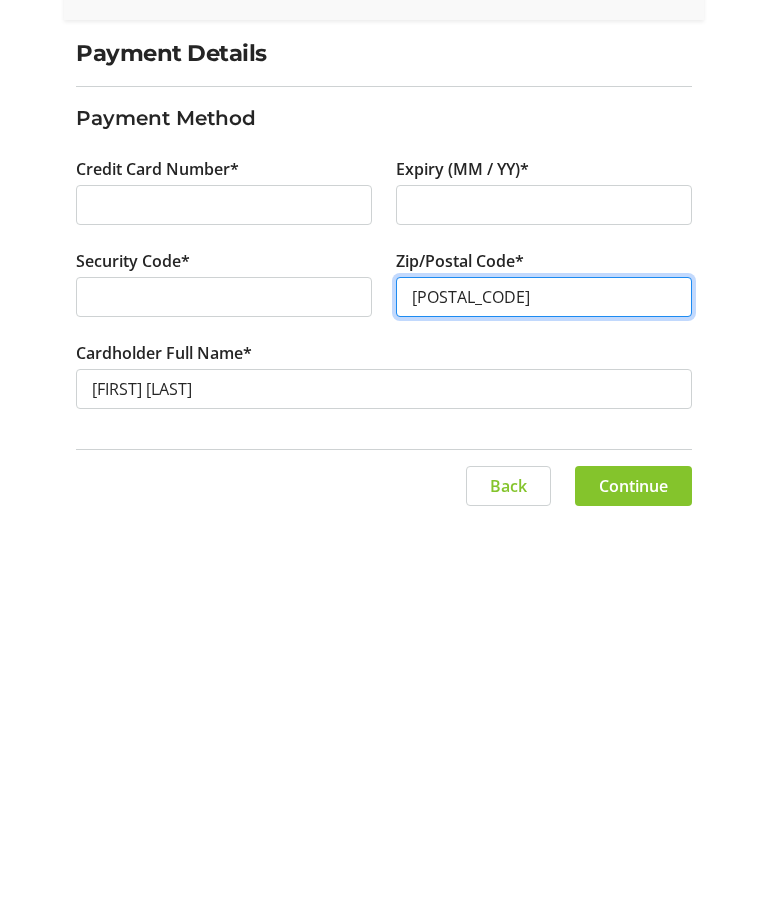 type on "[POSTAL_CODE]" 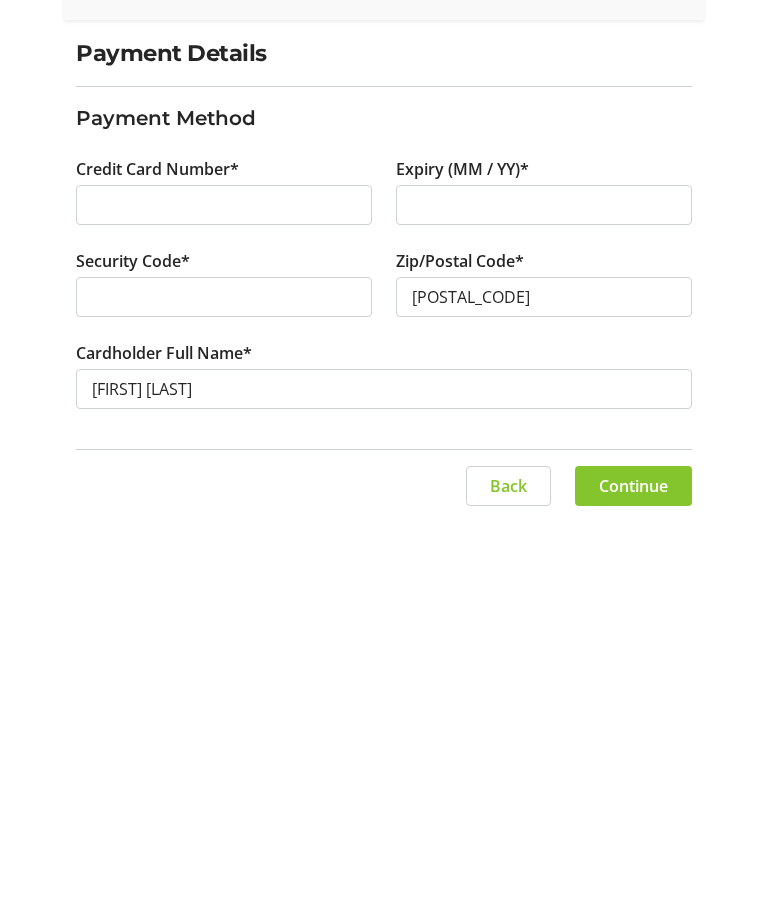 click on "Payment Details Payment Method Credit Card Number* Expiry (MM / YY)* Security Code* Zip/Postal Code* [POSTAL_CODE] Cardholder Full Name* [FIRST] [LAST] Cart CA$[PRICE] 1x 50/50 Raffle Ticket (4 for $25.00) Total Tickets: 4  $25.00  Subtotal  CA$25.00  Fees  Calculated in final step  Total  CA$25.00   Back   Continue" 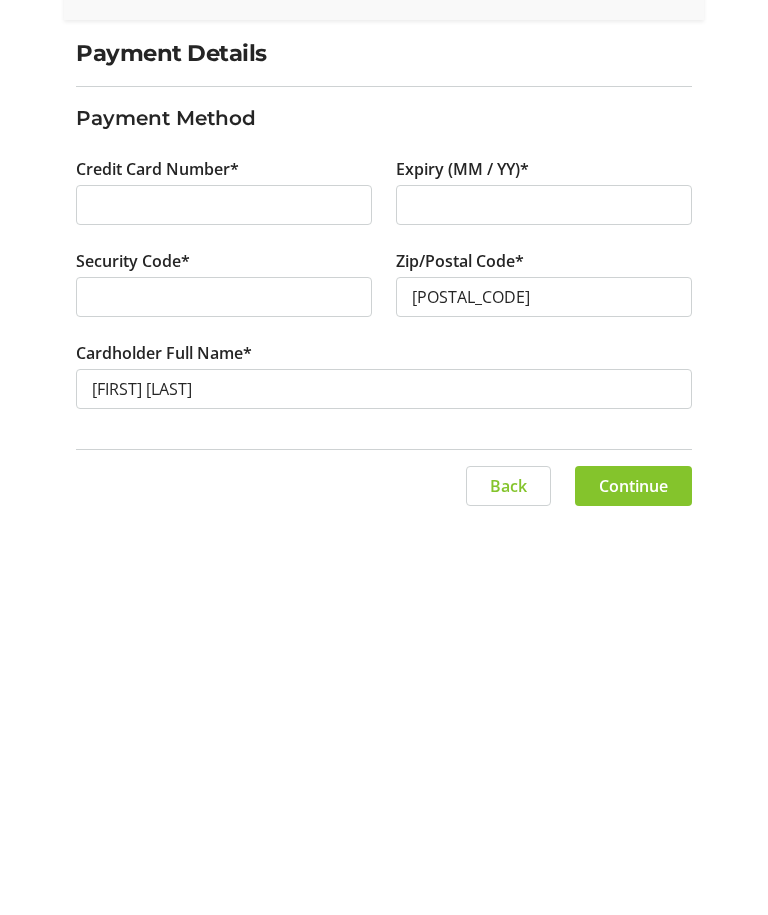 scroll, scrollTop: 66, scrollLeft: 0, axis: vertical 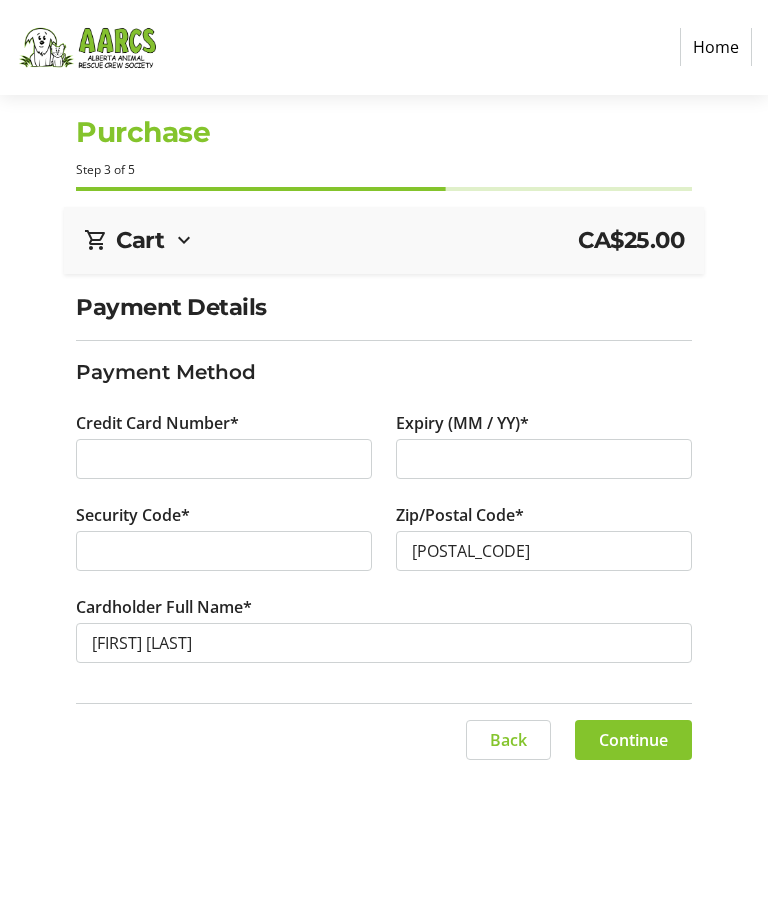 click at bounding box center (224, 460) 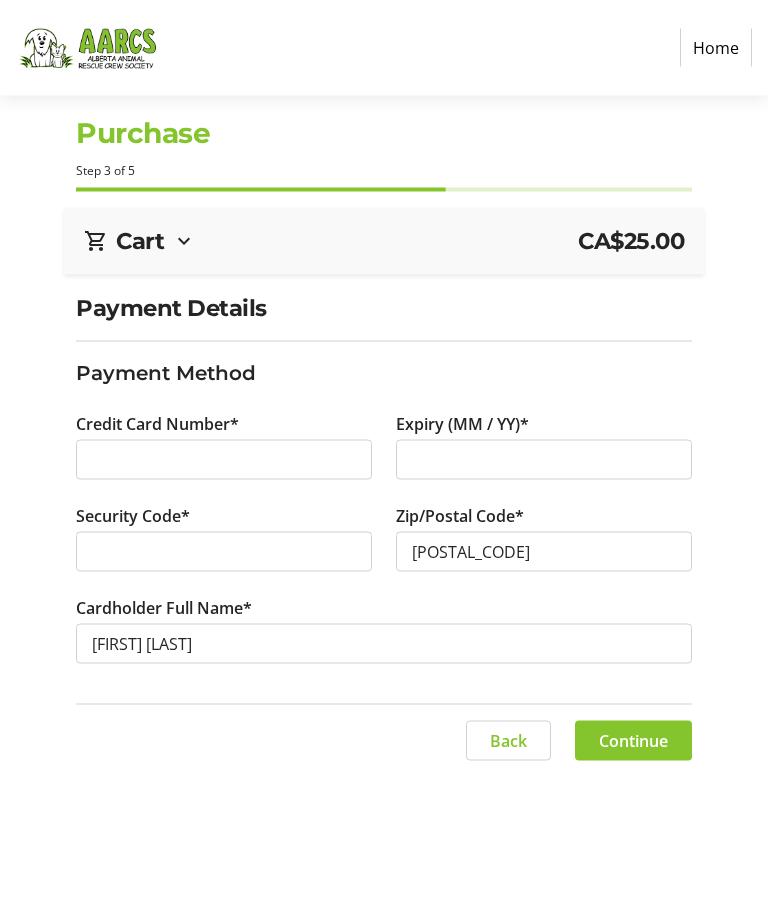 click at bounding box center (544, 460) 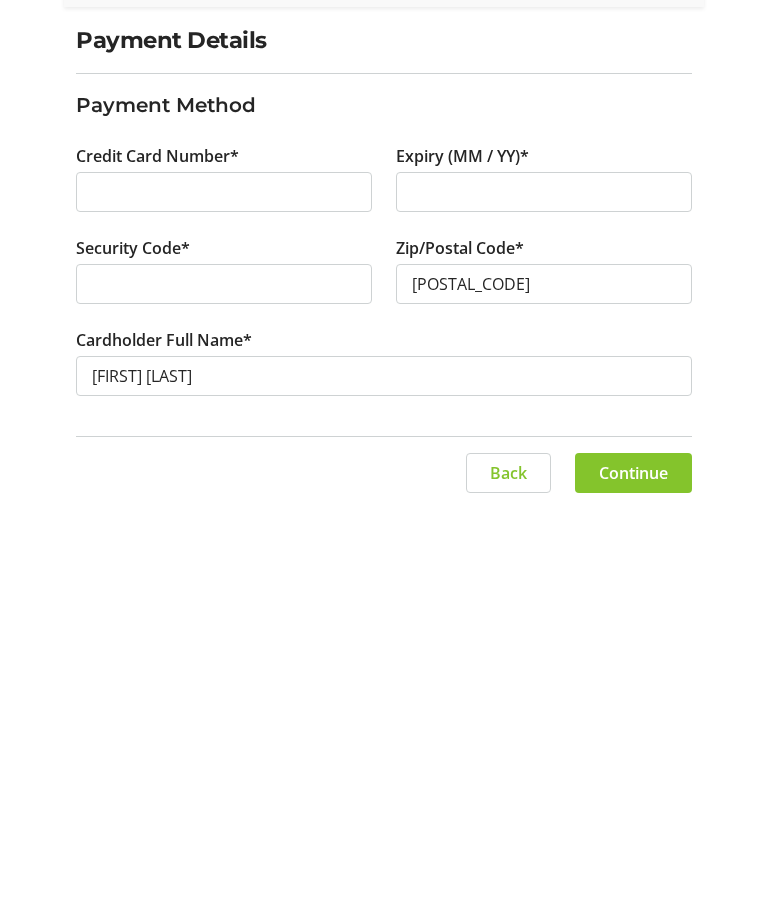 click on "Continue" 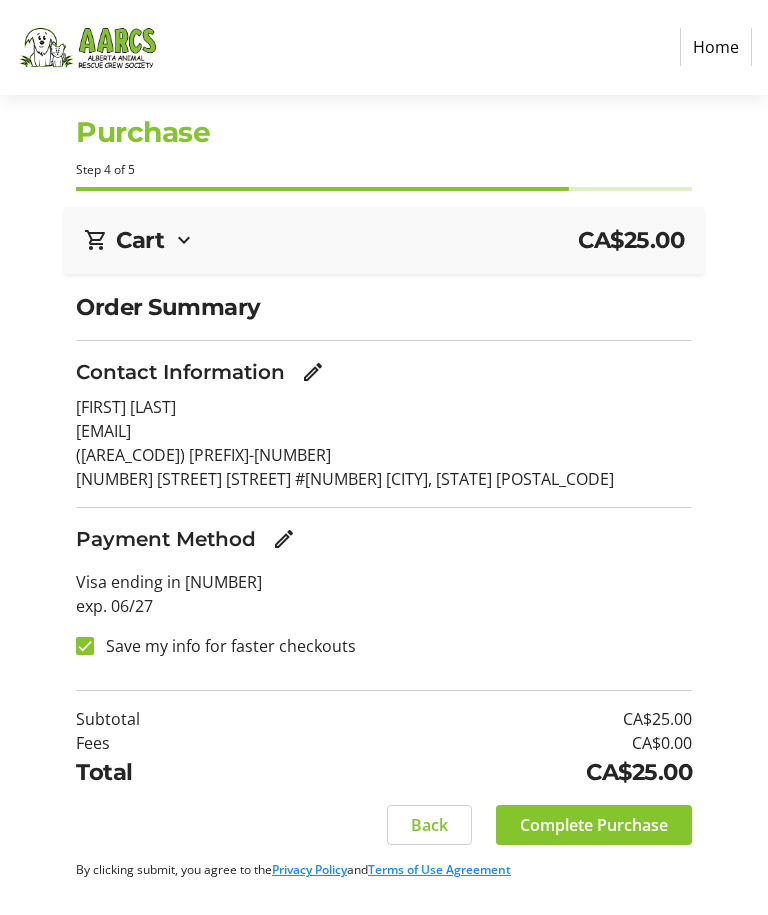 click on "Complete Purchase" 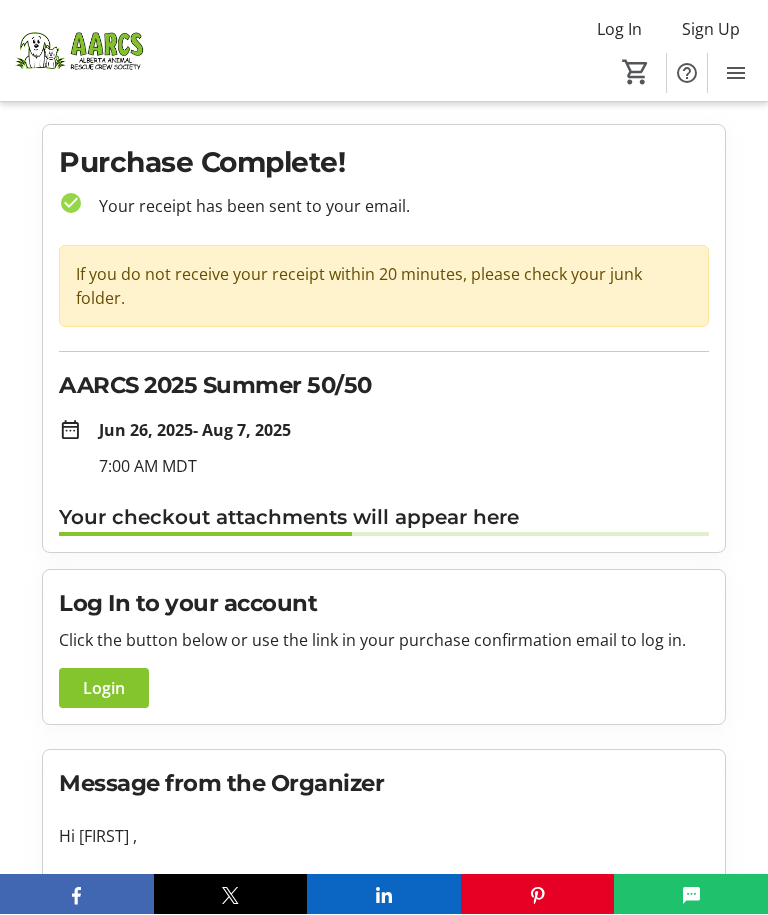 scroll, scrollTop: 1, scrollLeft: 0, axis: vertical 